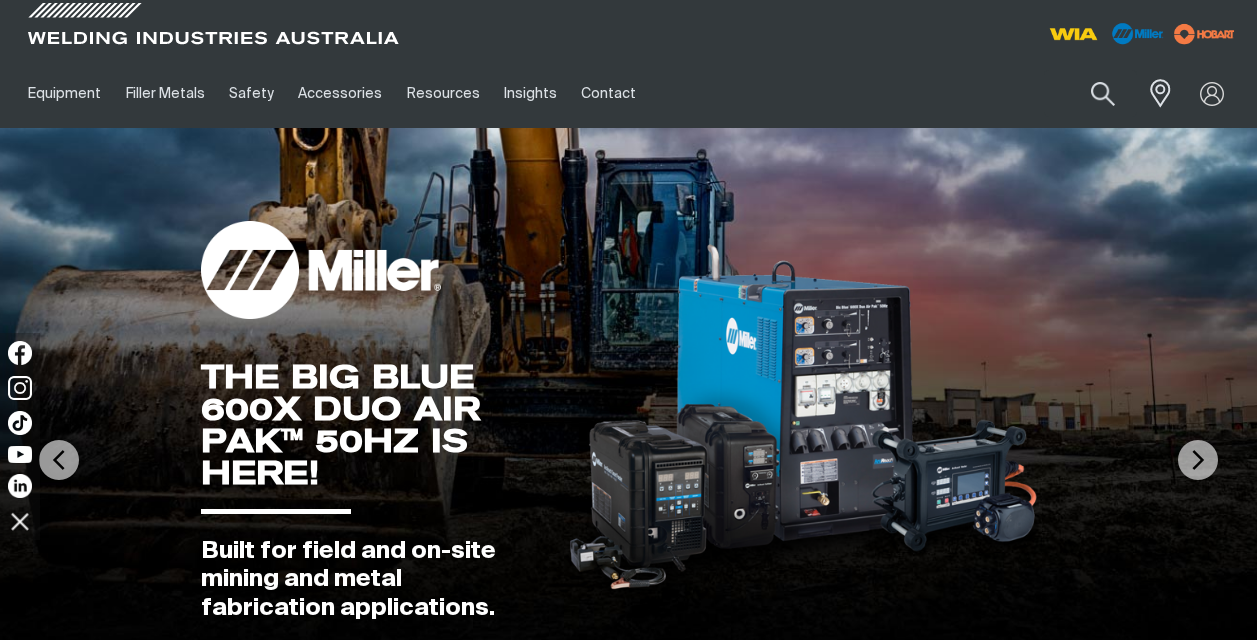 scroll, scrollTop: 0, scrollLeft: 0, axis: both 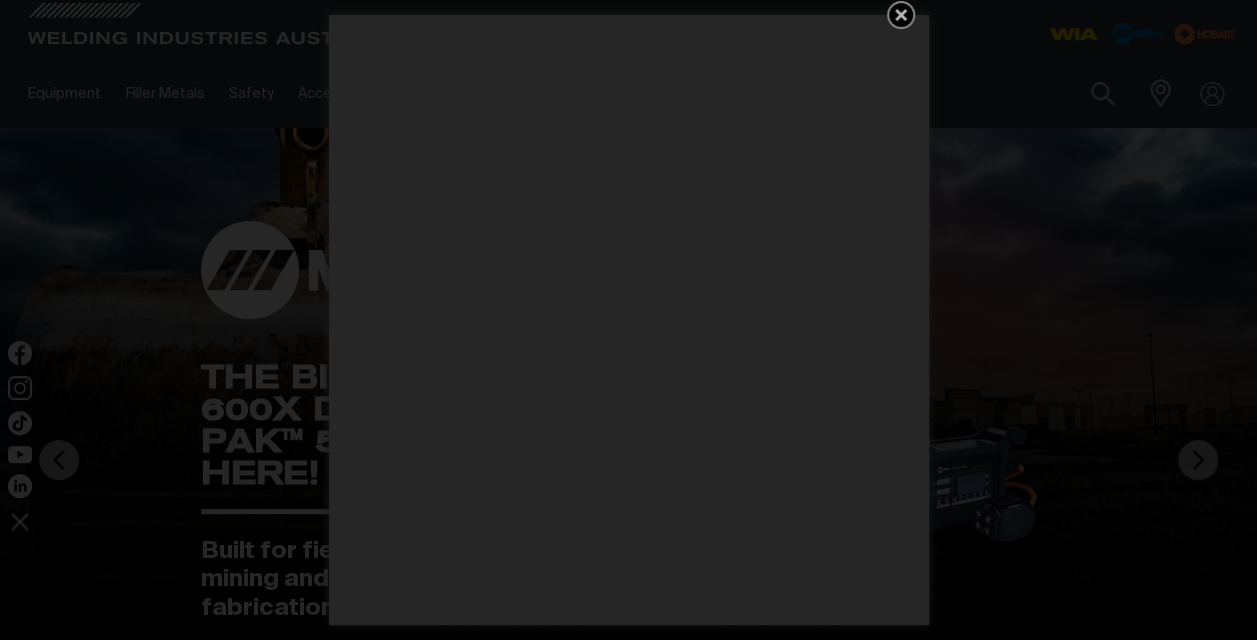 click 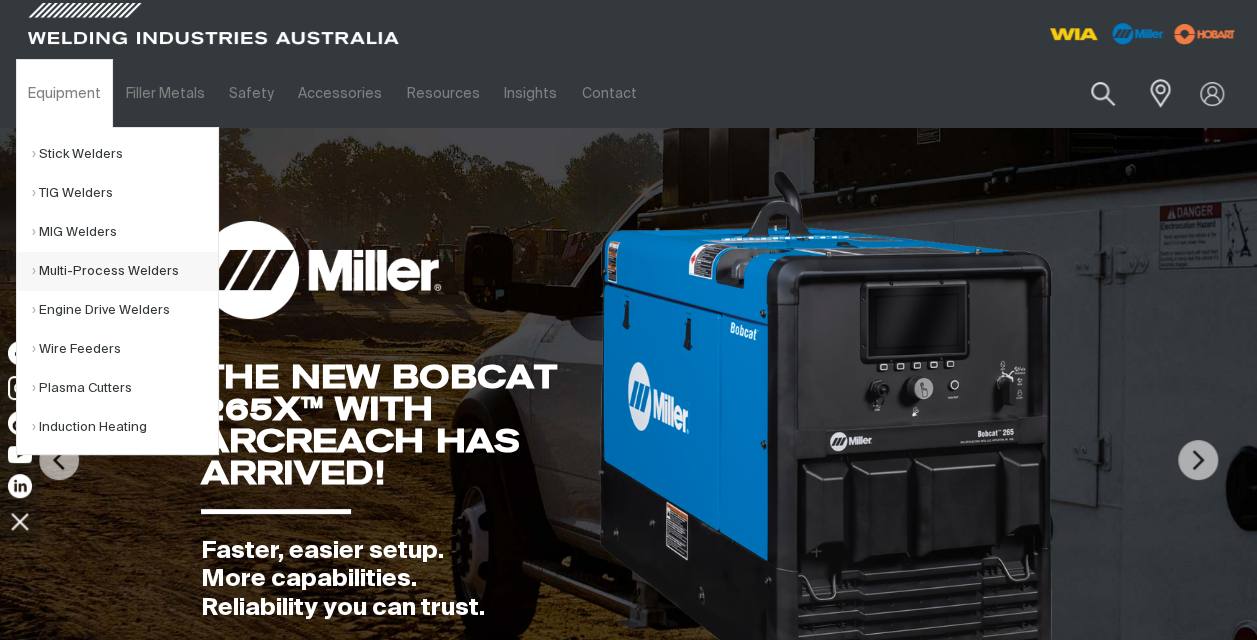 click on "Multi-Process Welders" at bounding box center (125, 271) 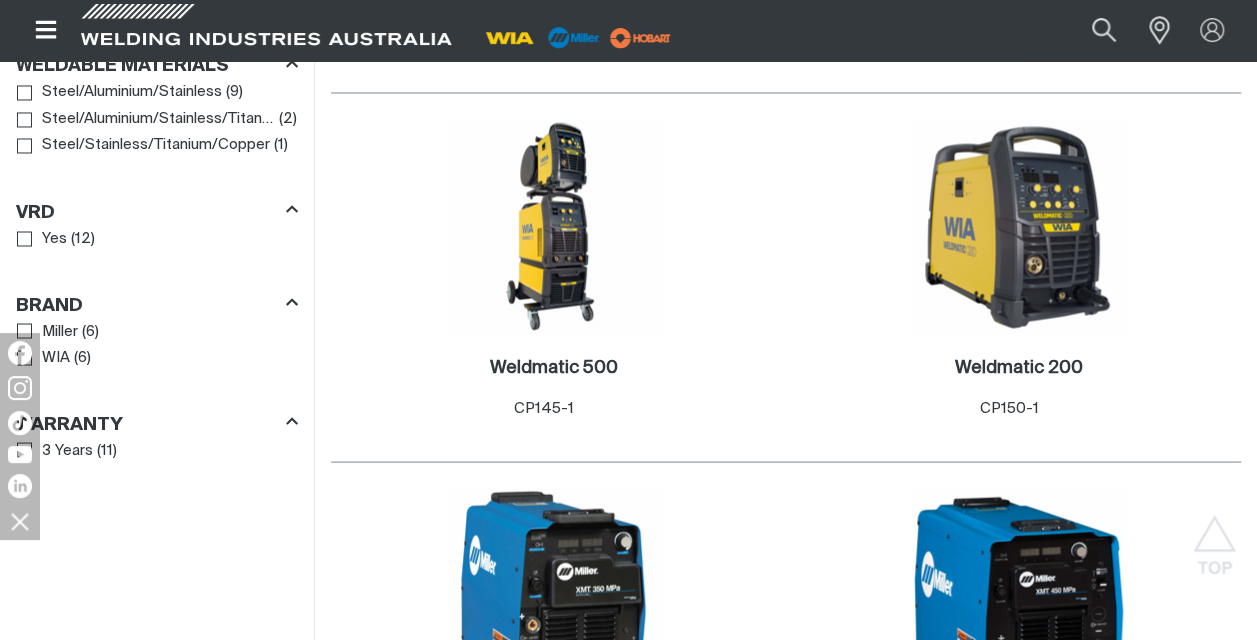 scroll, scrollTop: 2240, scrollLeft: 0, axis: vertical 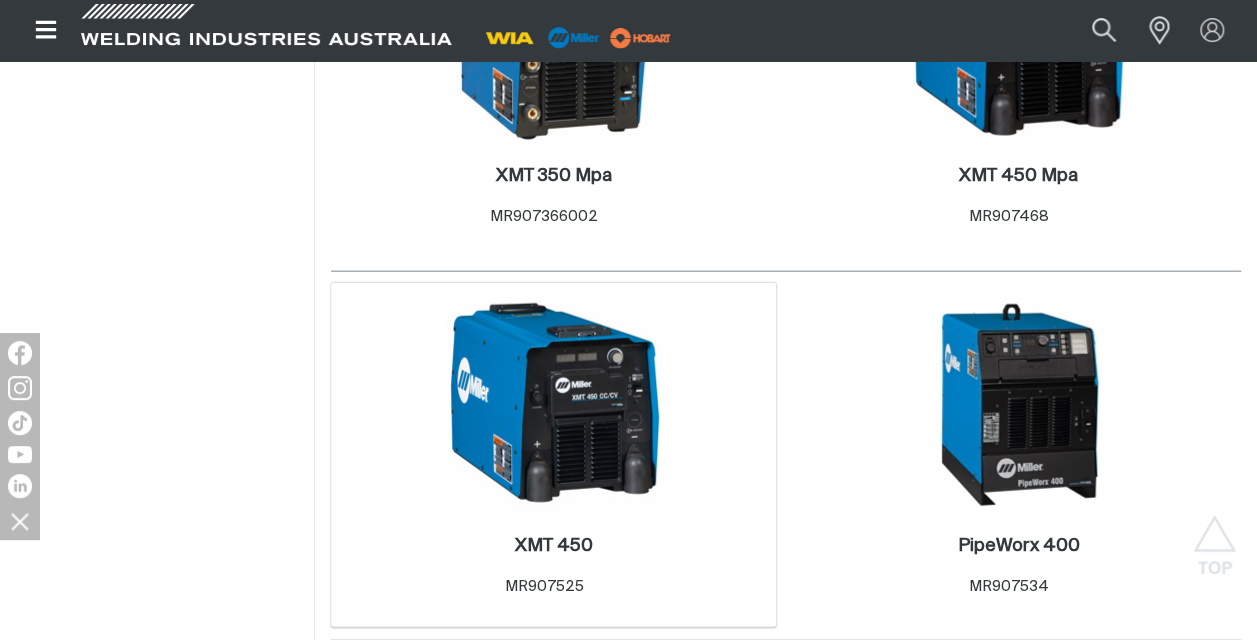 click at bounding box center (554, 405) 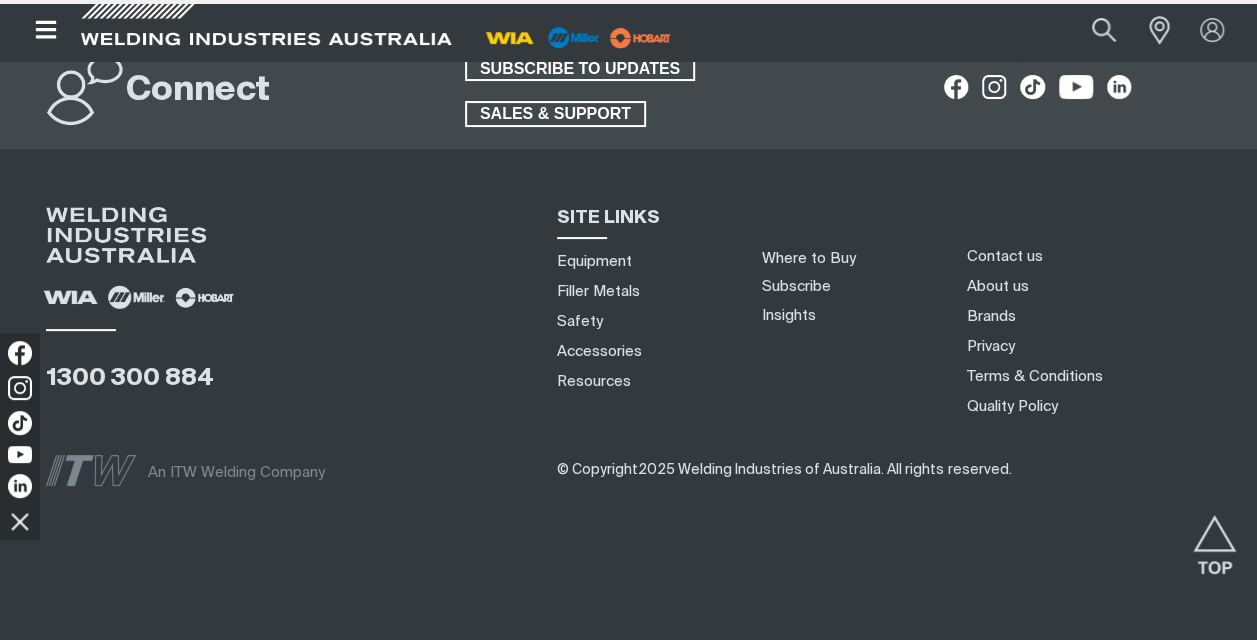scroll, scrollTop: 0, scrollLeft: 0, axis: both 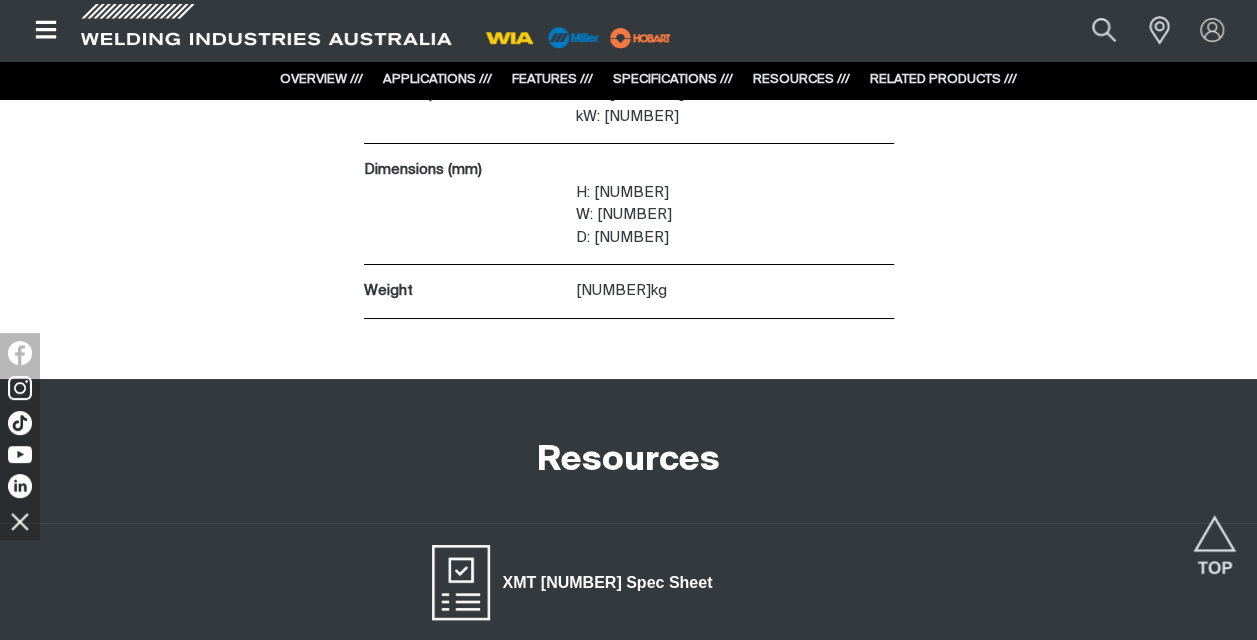 click on "XMT 450 Spec Sheet" at bounding box center (607, 583) 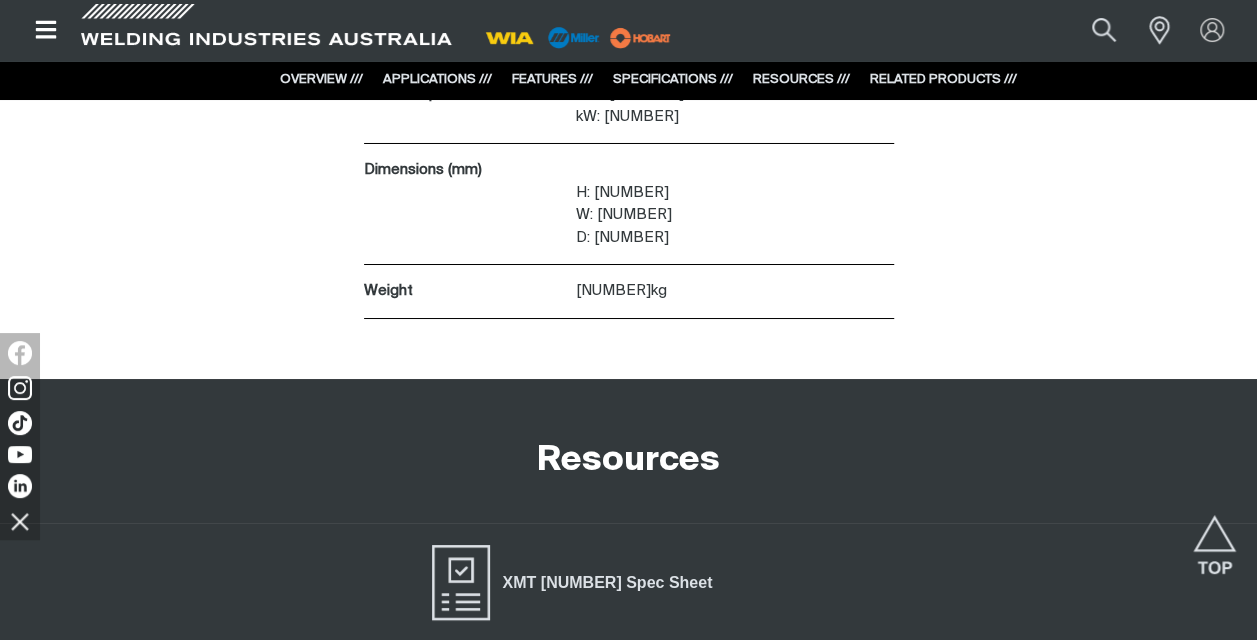 click 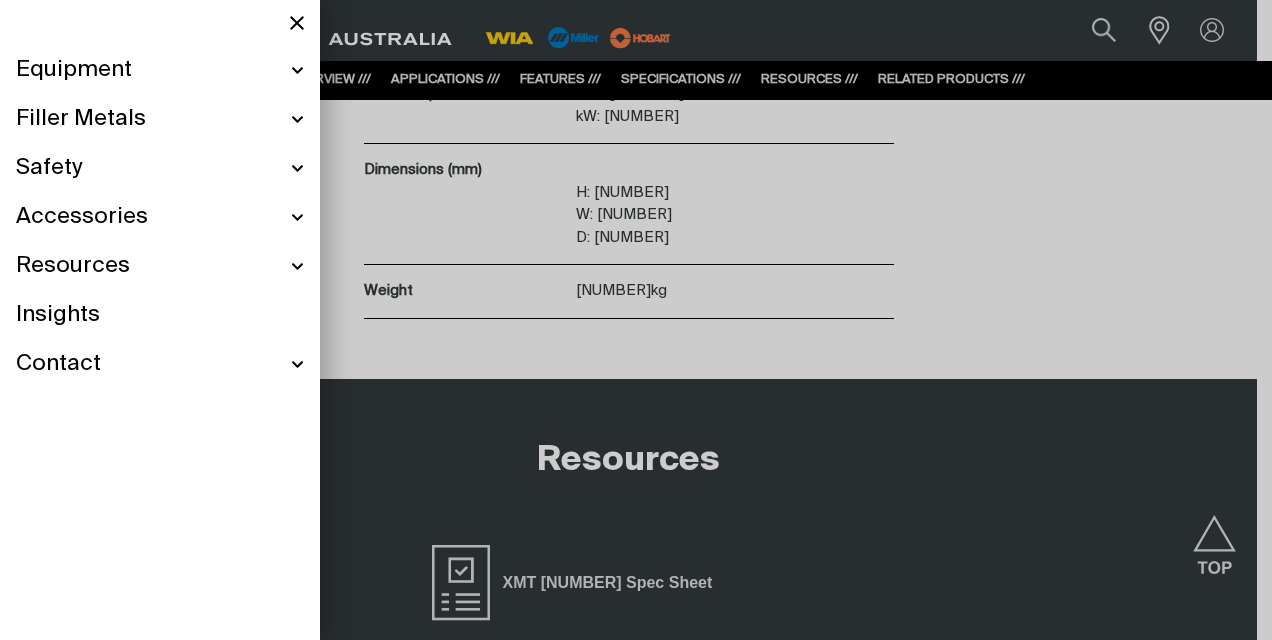 click on "Equipment" at bounding box center [160, 70] 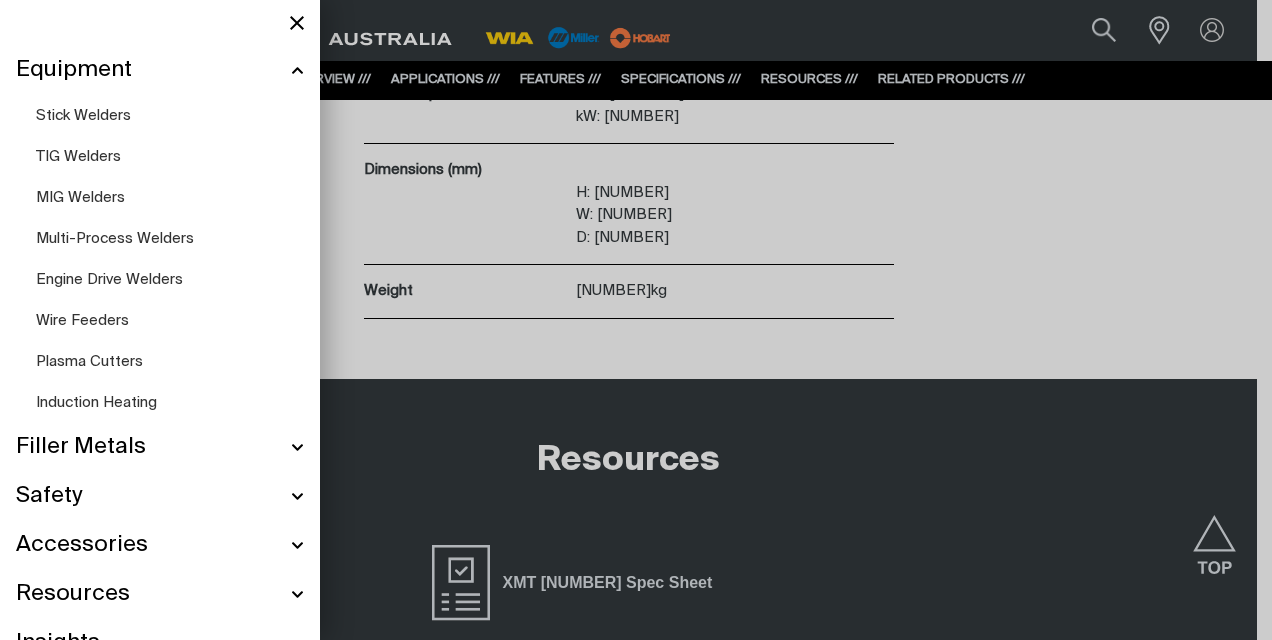 scroll, scrollTop: 3476, scrollLeft: 0, axis: vertical 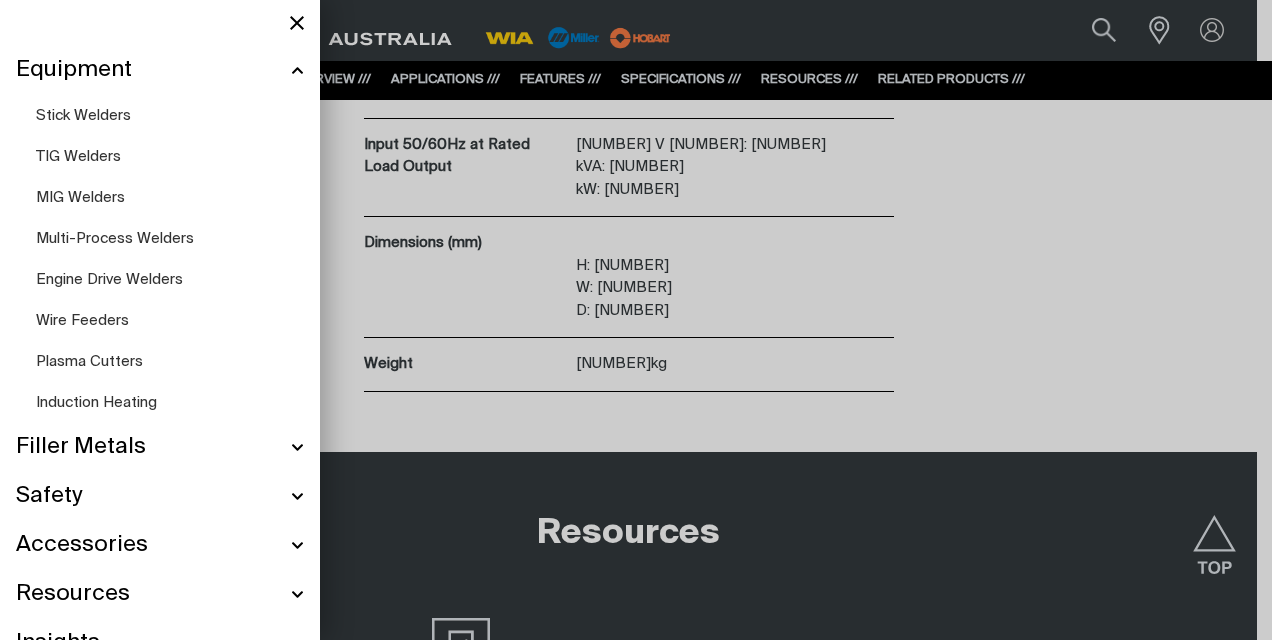 click on "Wire Feeders" at bounding box center (82, 320) 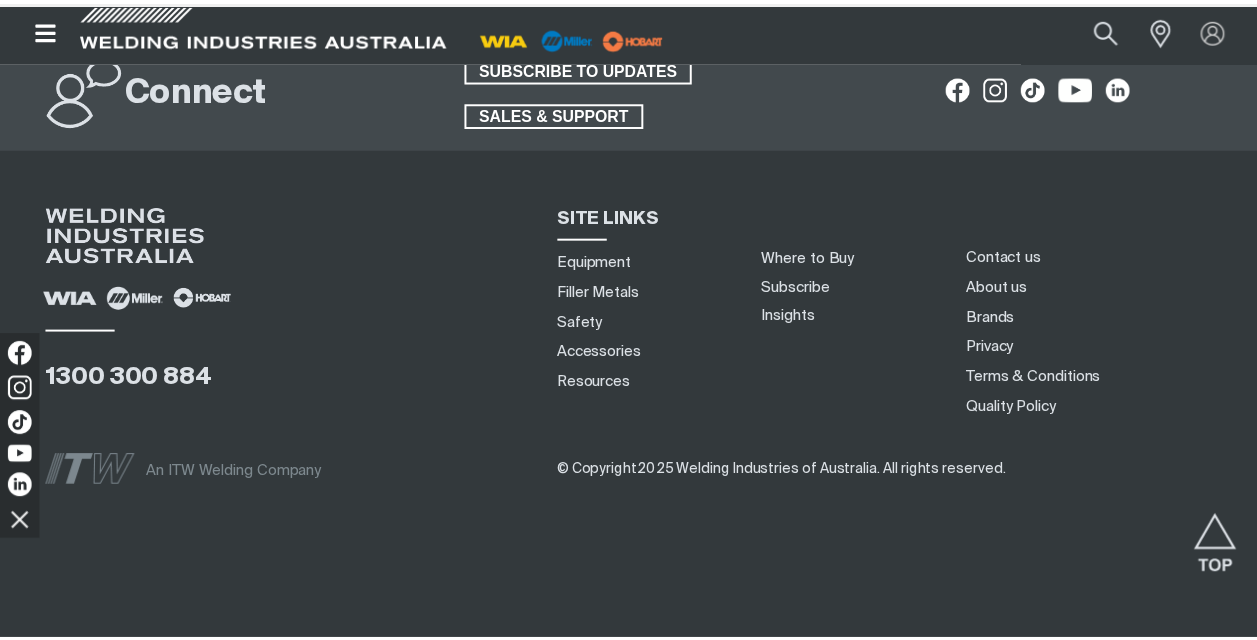 scroll, scrollTop: 0, scrollLeft: 0, axis: both 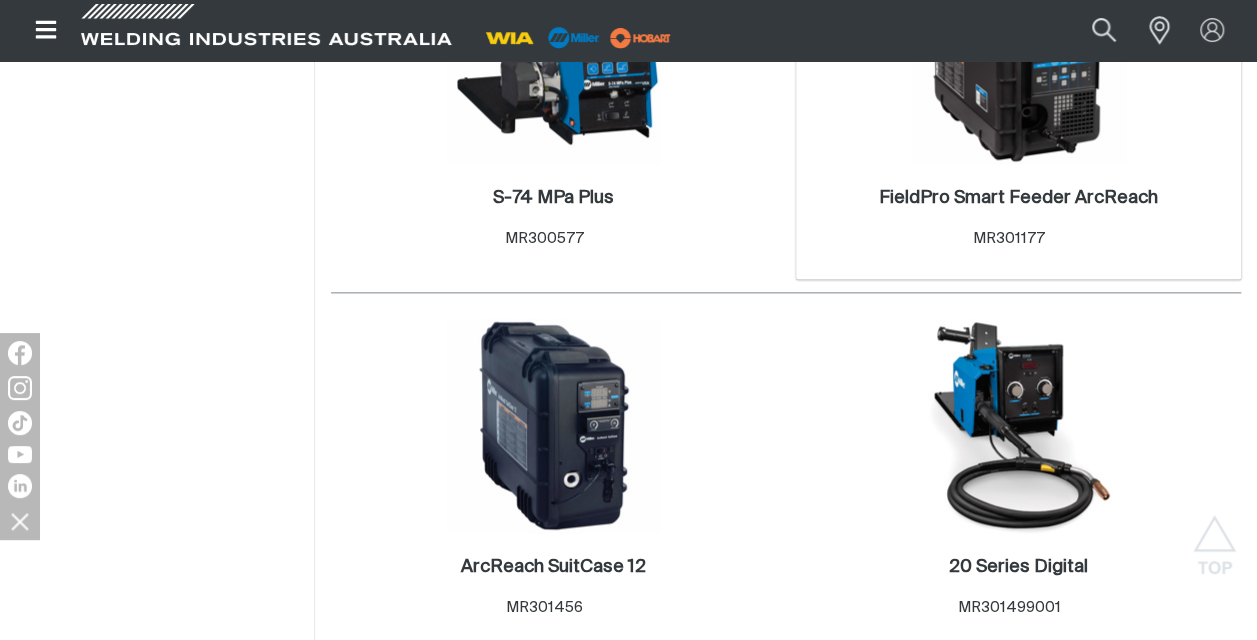 click at bounding box center [1019, 57] 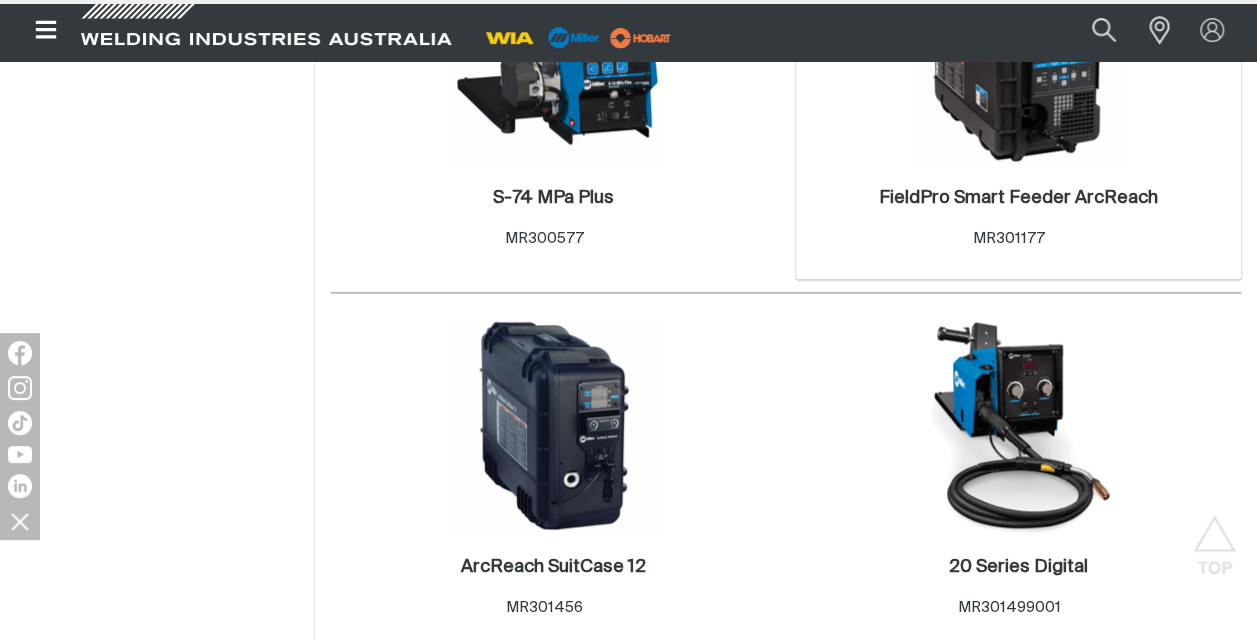 scroll, scrollTop: 0, scrollLeft: 0, axis: both 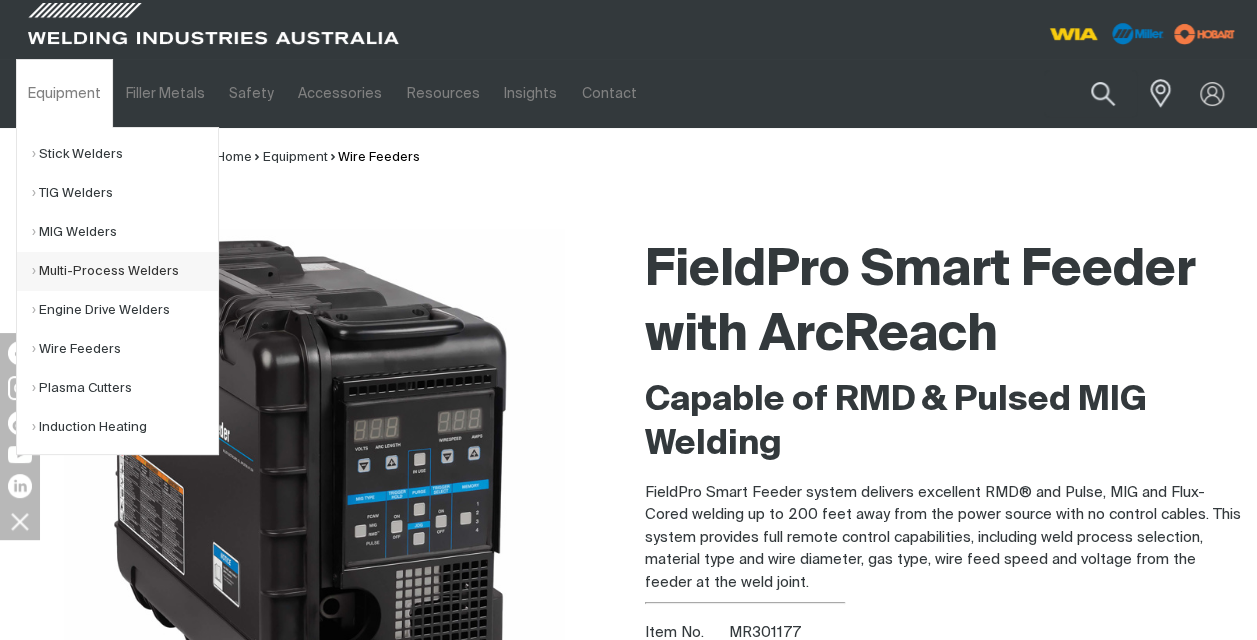 click on "Multi-Process Welders" at bounding box center [125, 271] 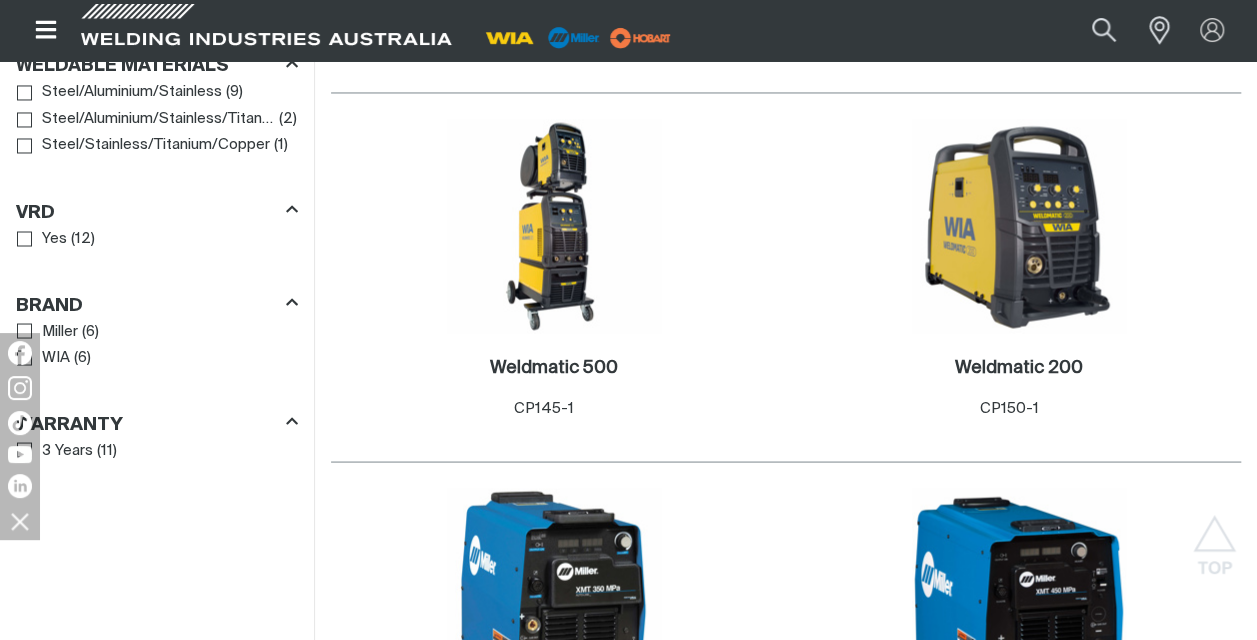 scroll, scrollTop: 2240, scrollLeft: 0, axis: vertical 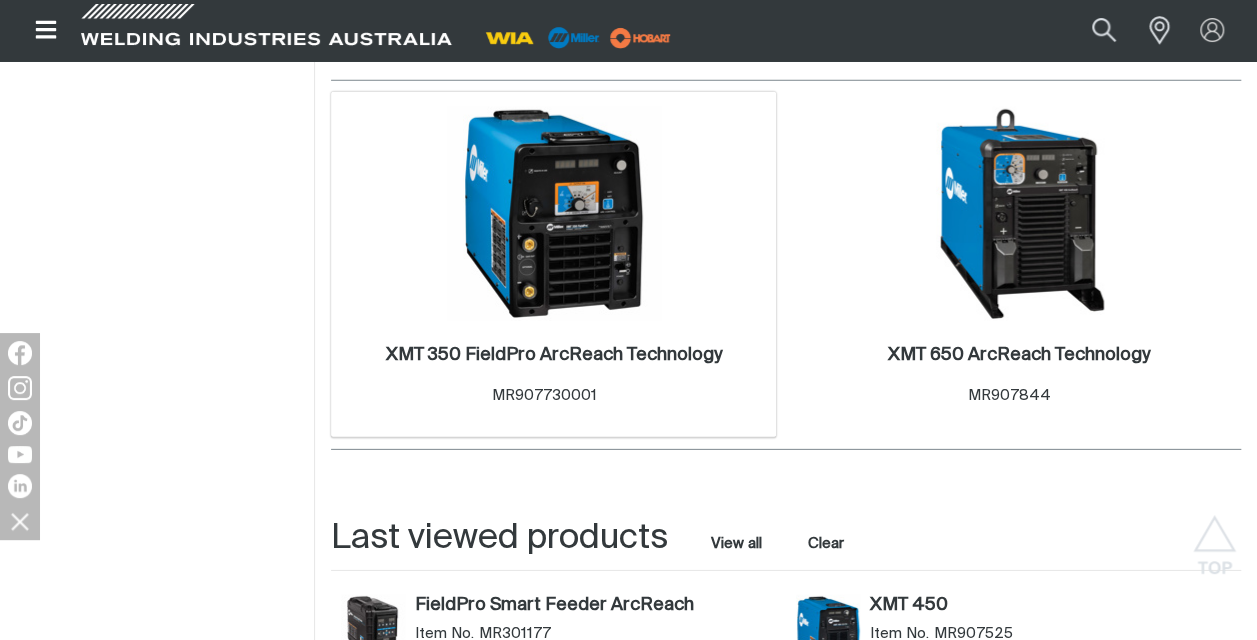 click at bounding box center [554, 214] 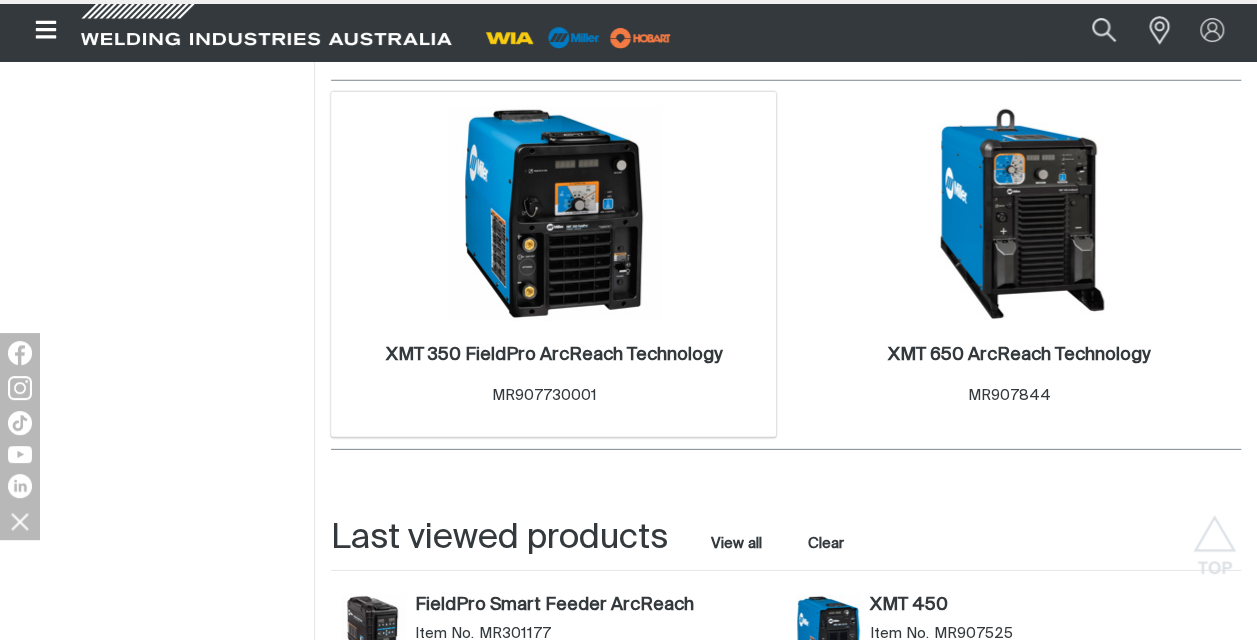 scroll, scrollTop: 0, scrollLeft: 0, axis: both 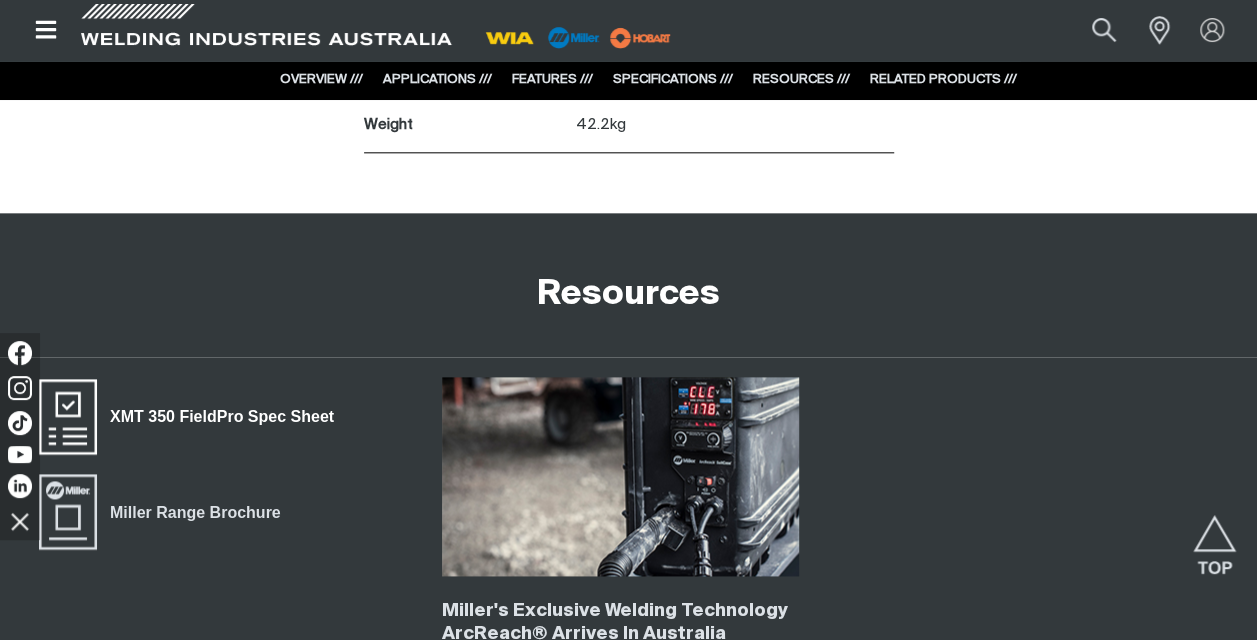 click on "XMT 350 FieldPro Spec Sheet" at bounding box center [222, 417] 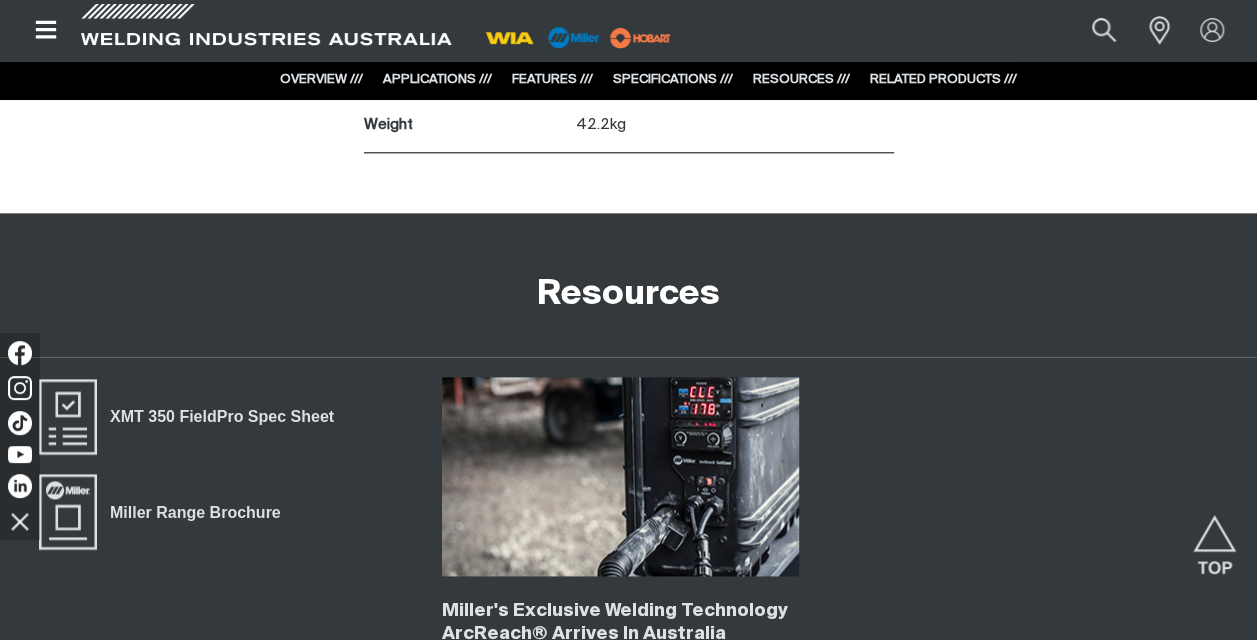 click at bounding box center [46, 30] 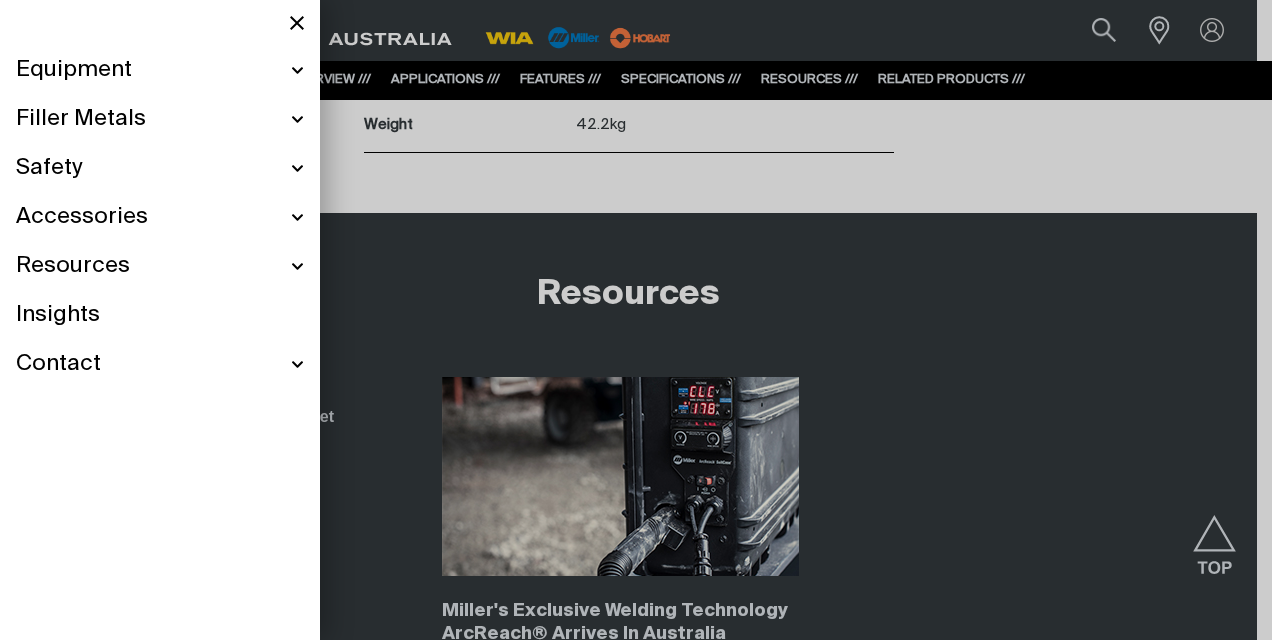 click on "Equipment" at bounding box center [74, 70] 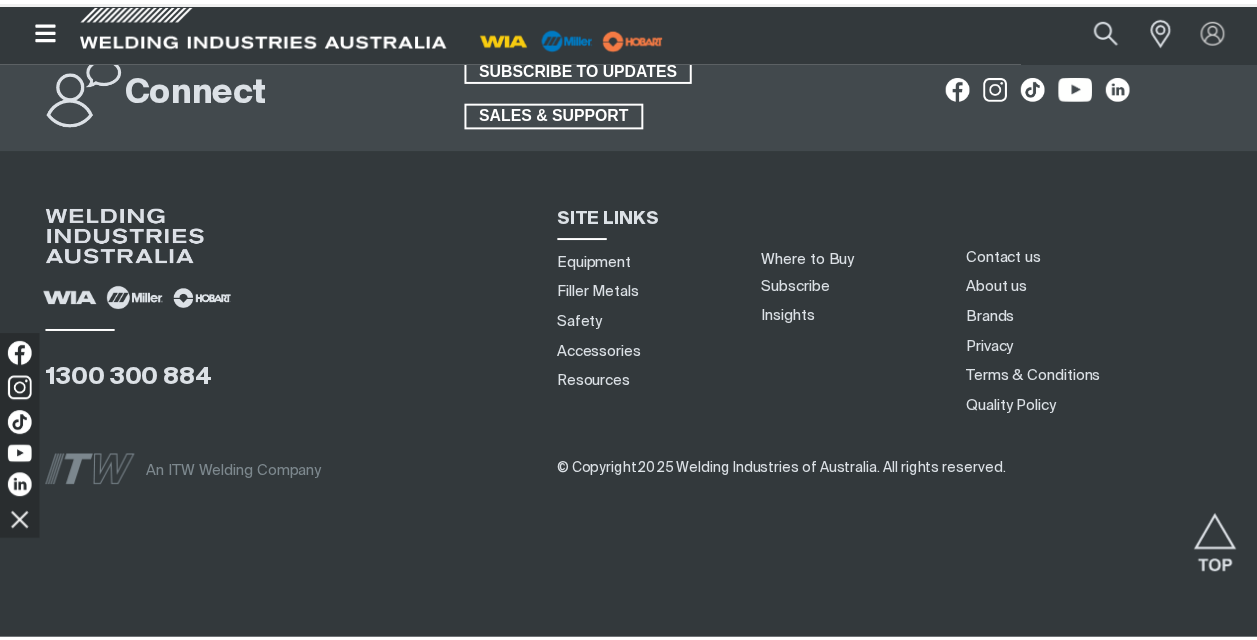 scroll, scrollTop: 0, scrollLeft: 0, axis: both 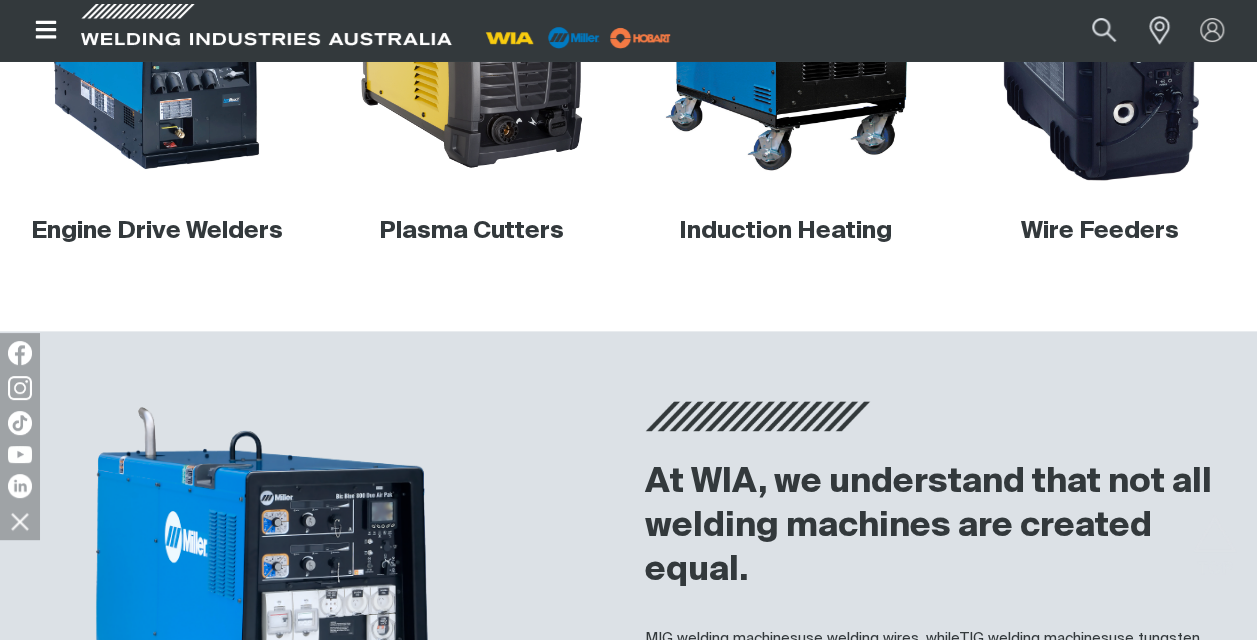 click at bounding box center (1100, 41) 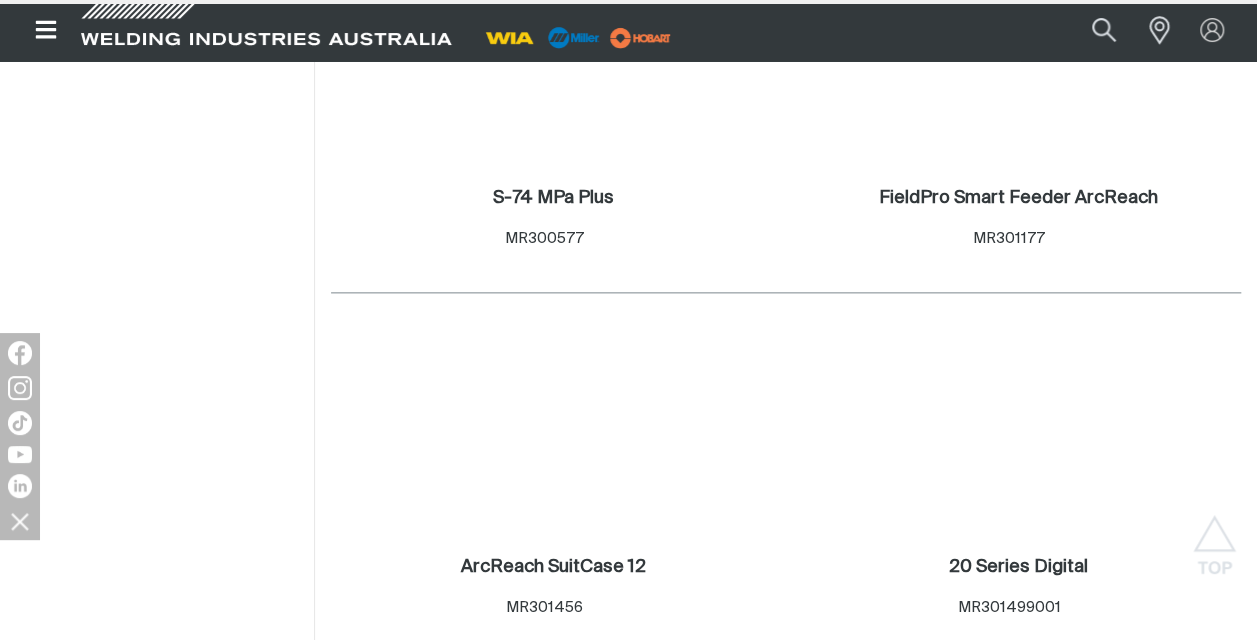 scroll, scrollTop: 0, scrollLeft: 0, axis: both 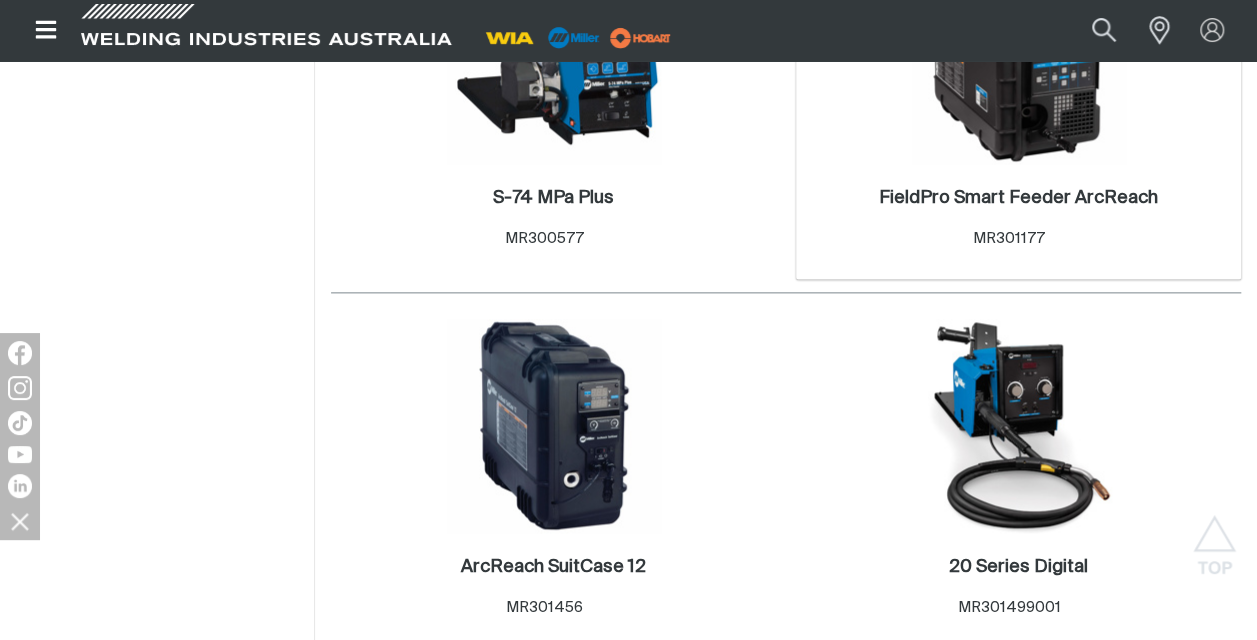 click at bounding box center (1019, 57) 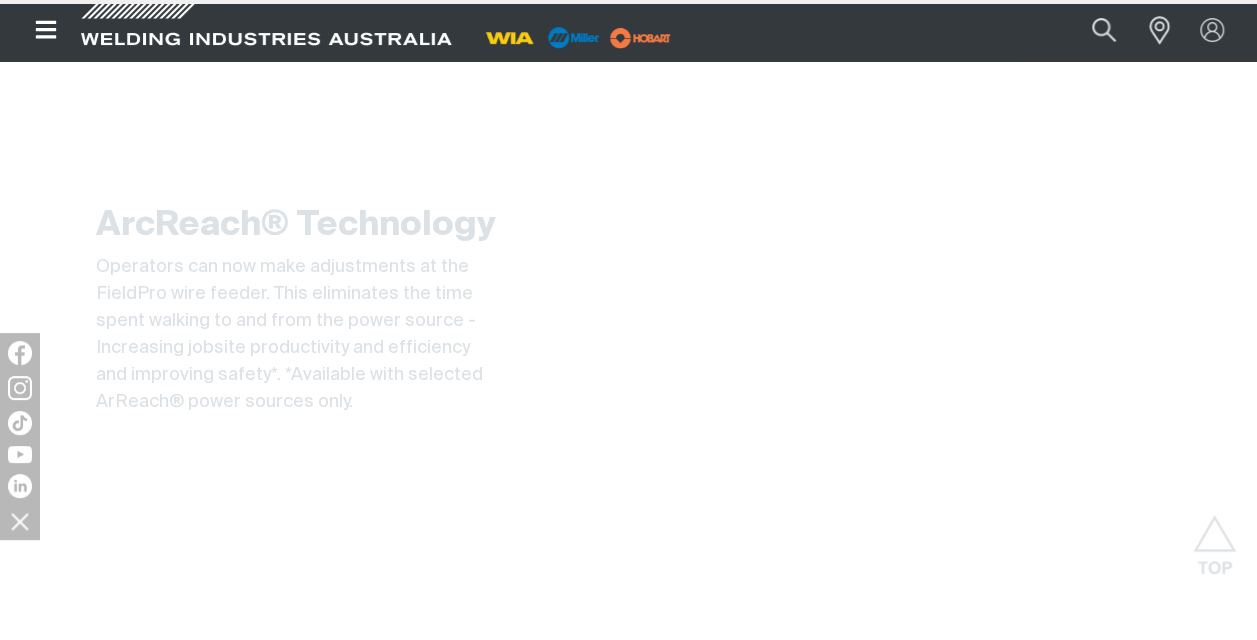 scroll, scrollTop: 0, scrollLeft: 0, axis: both 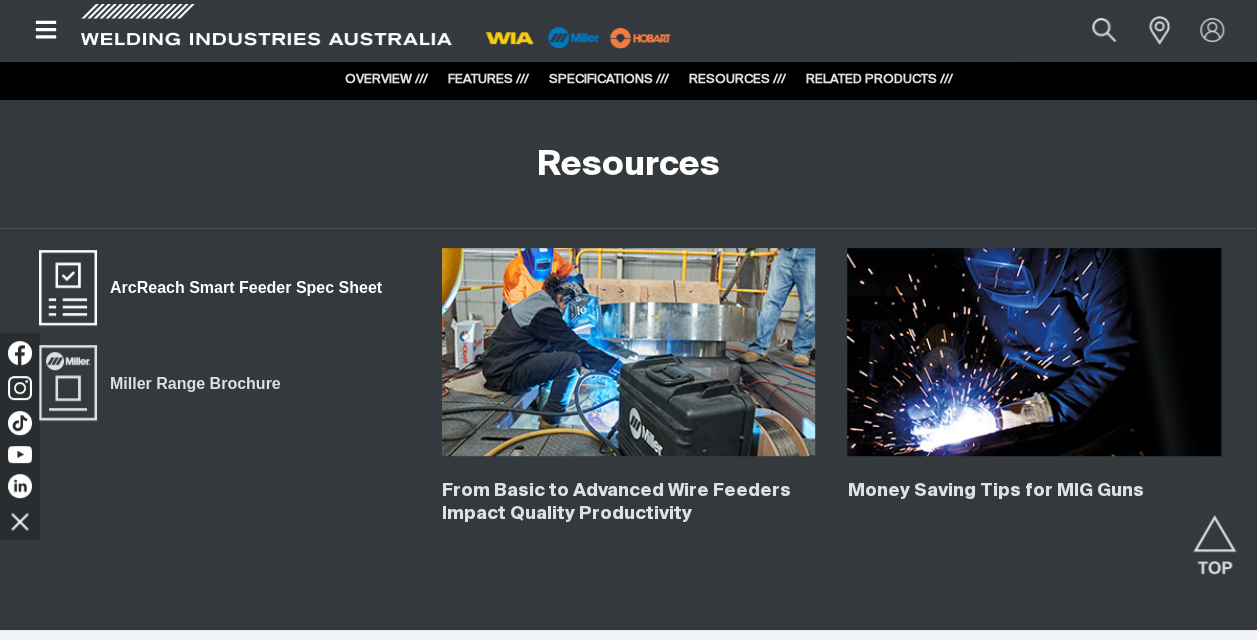 click on "ArcReach Smart Feeder Spec Sheet" at bounding box center (246, 288) 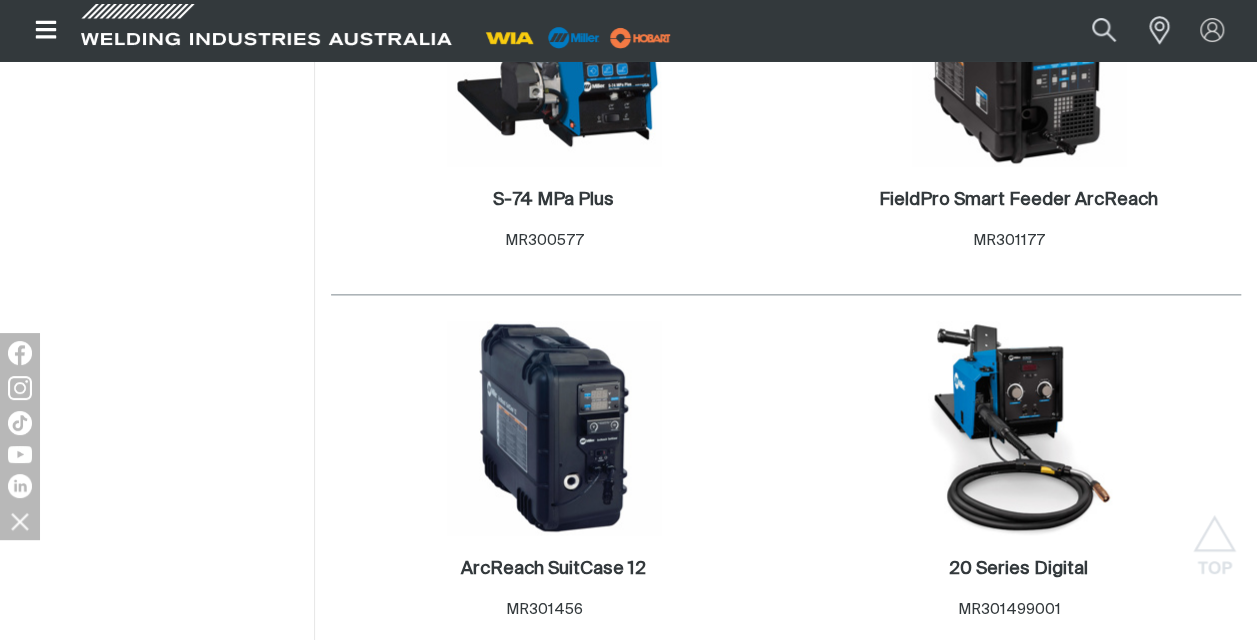 scroll, scrollTop: 1120, scrollLeft: 0, axis: vertical 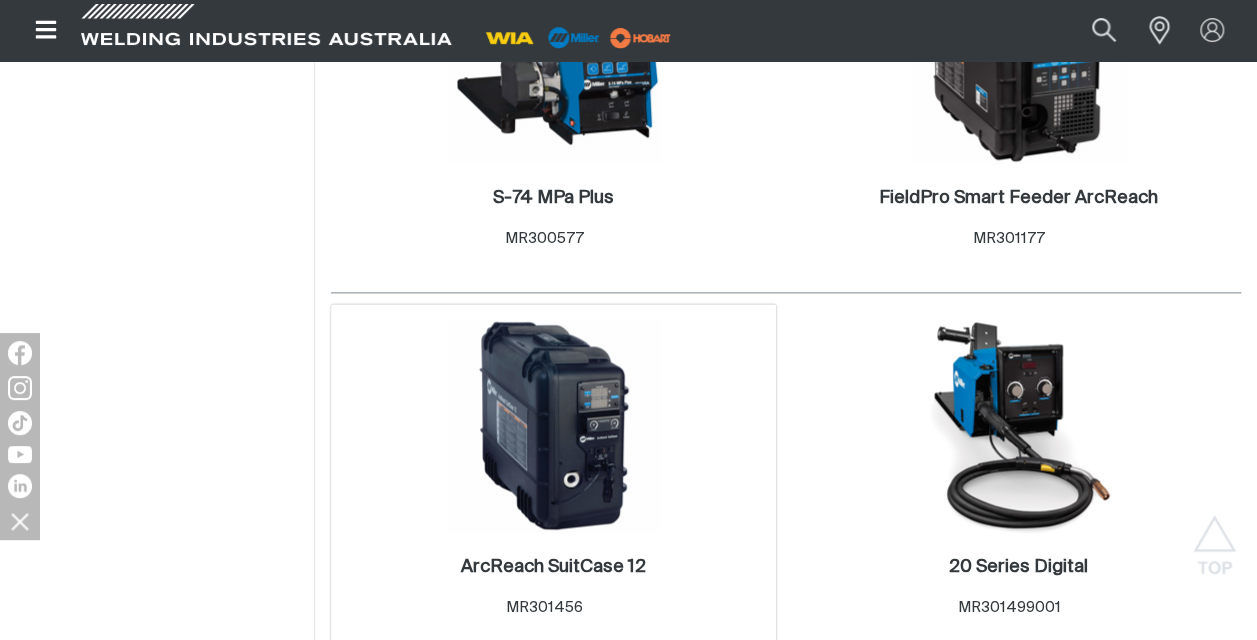click at bounding box center (554, 426) 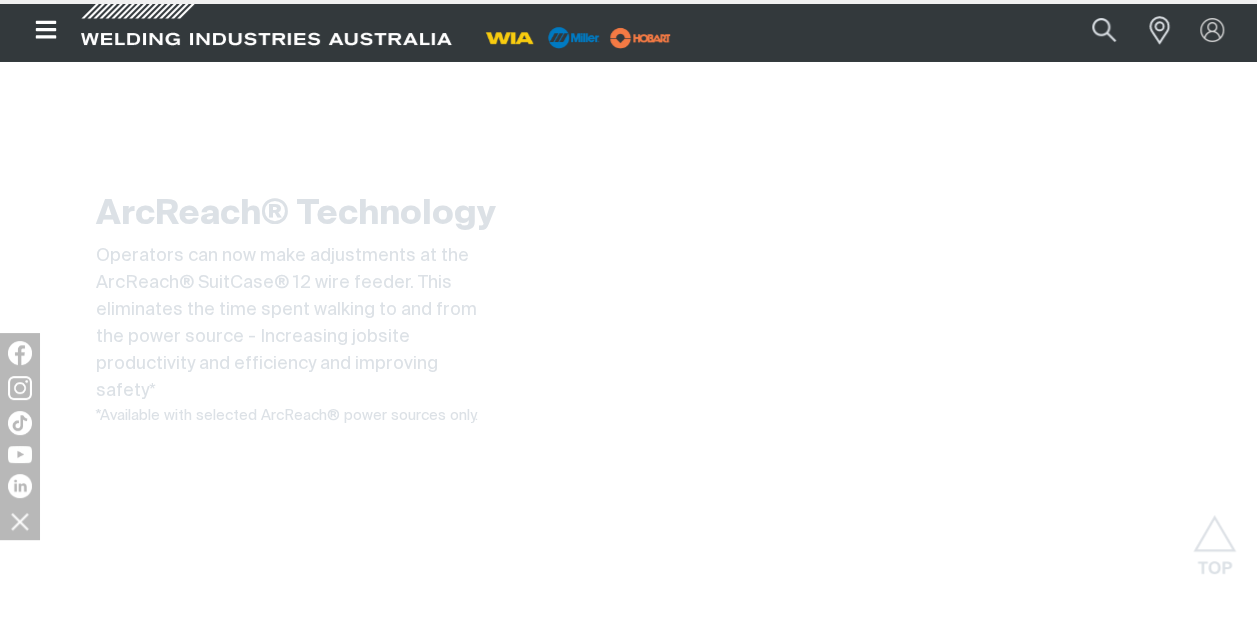 scroll, scrollTop: 0, scrollLeft: 0, axis: both 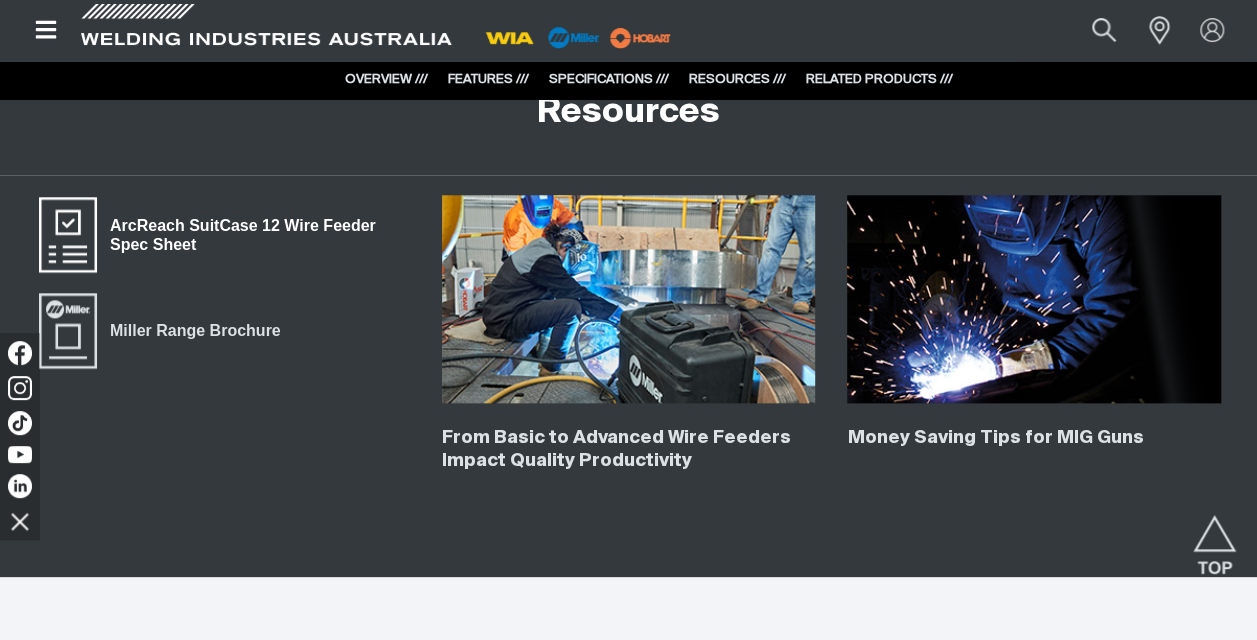 click on "ArcReach SuitCase 12 Wire Feeder Spec Sheet" at bounding box center (253, 235) 